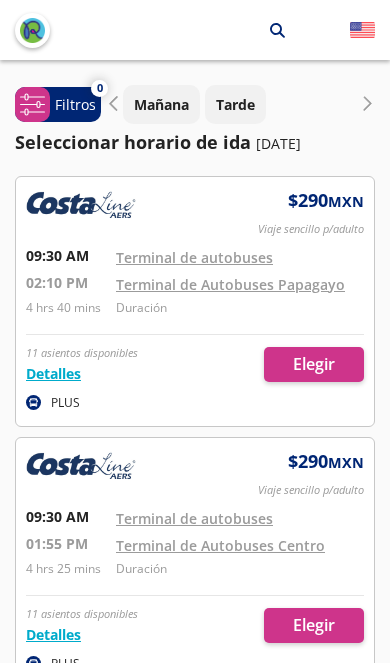 scroll, scrollTop: 0, scrollLeft: 0, axis: both 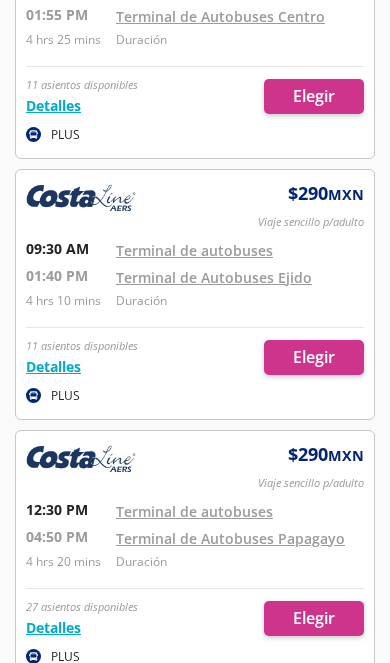 click at bounding box center [195, 555] 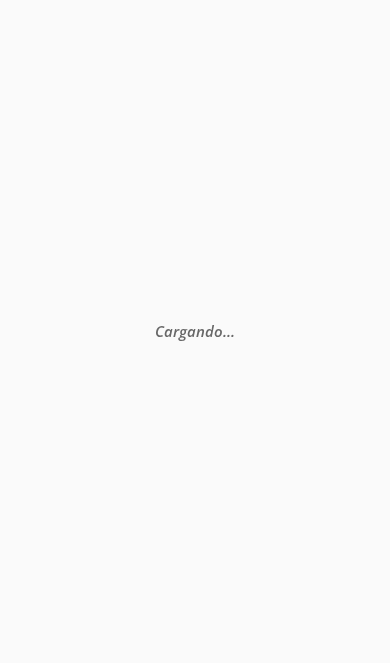 scroll, scrollTop: 0, scrollLeft: 0, axis: both 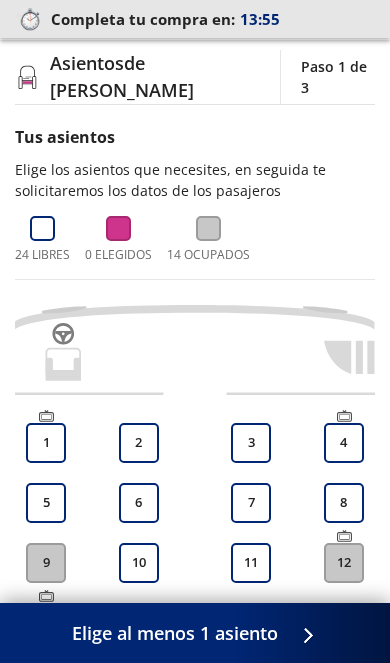 click on "5" at bounding box center (46, 503) 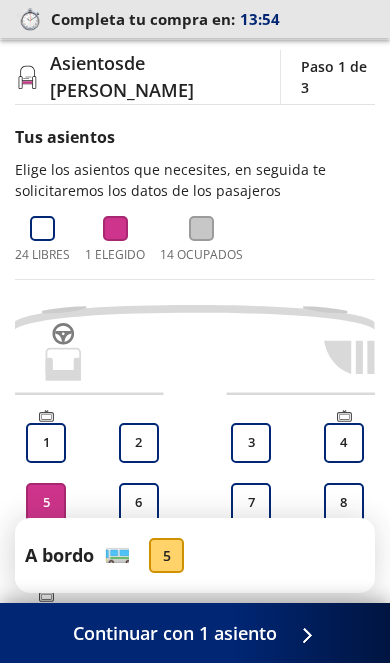 click on "Continuar con 1 asiento" at bounding box center (175, 633) 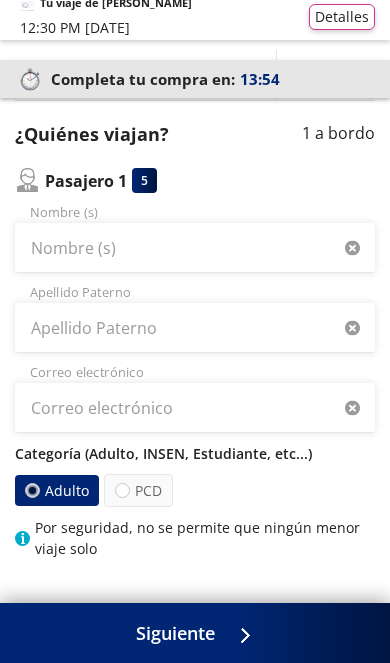 scroll, scrollTop: 0, scrollLeft: 0, axis: both 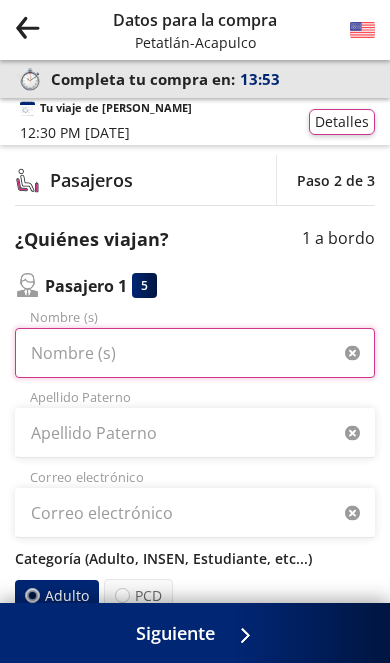 click on "Nombre (s)" at bounding box center [195, 353] 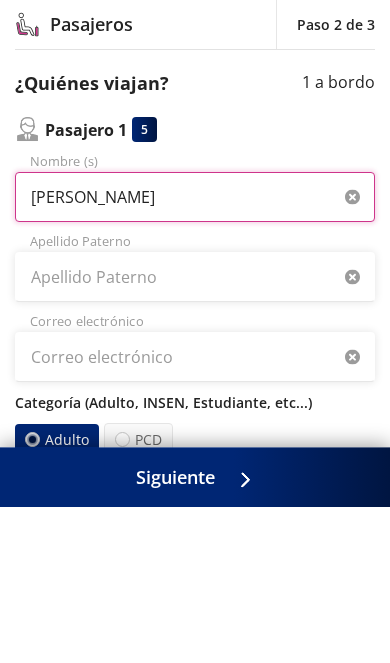 type on "[PERSON_NAME]" 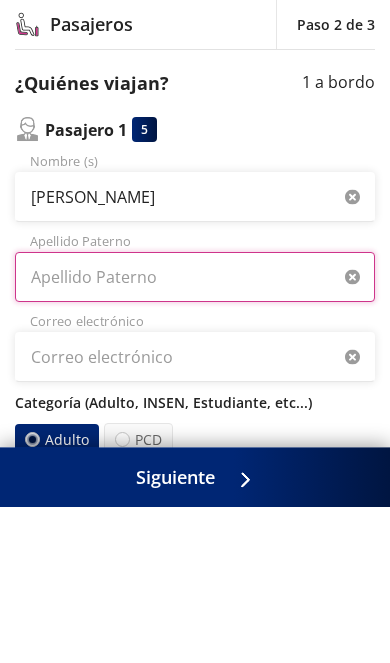 click on "Apellido Paterno" at bounding box center (195, 433) 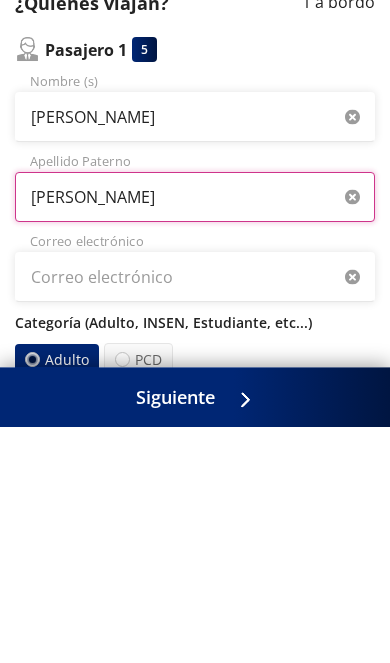 type on "[PERSON_NAME]" 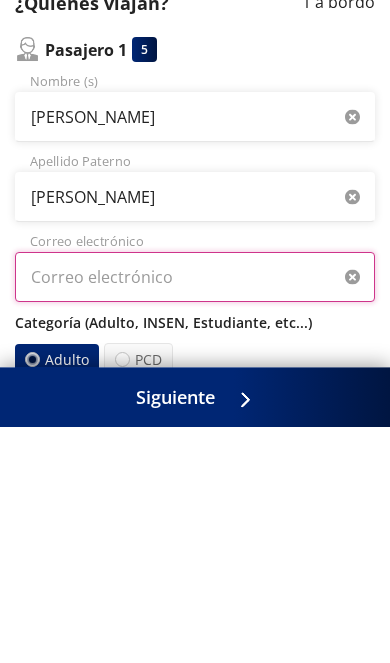 click on "Correo electrónico" at bounding box center [195, 513] 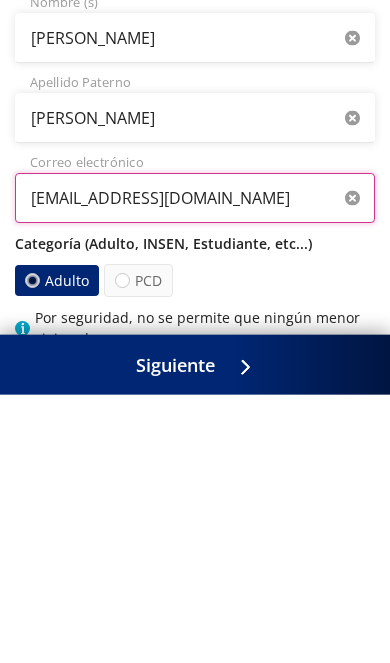 type on "[EMAIL_ADDRESS][DOMAIN_NAME]" 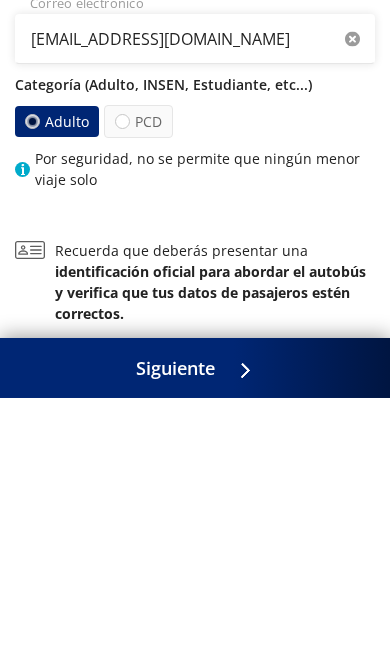 click on "Siguiente" at bounding box center [175, 633] 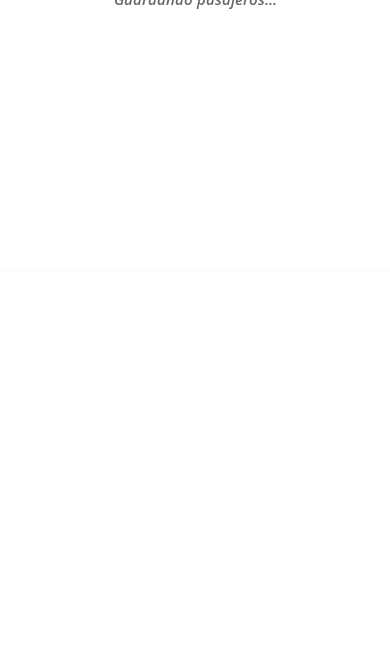scroll, scrollTop: 0, scrollLeft: 0, axis: both 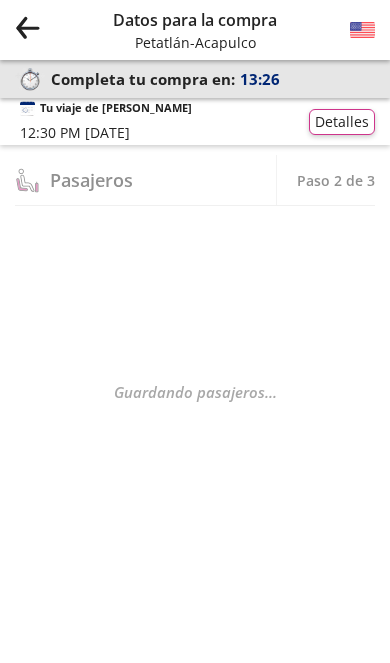 select on "MX" 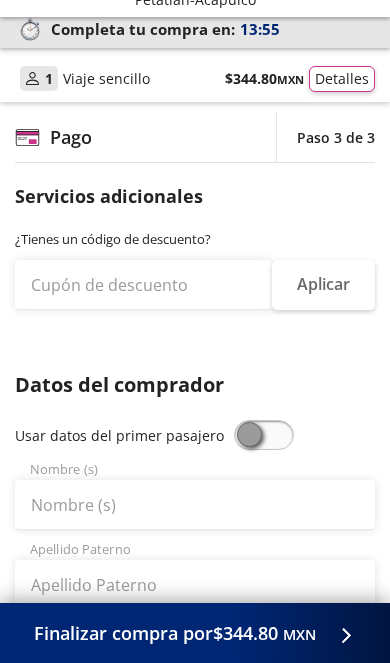 scroll, scrollTop: 86, scrollLeft: 0, axis: vertical 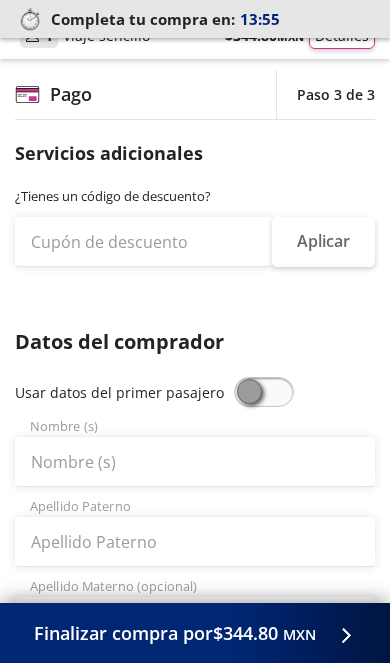 click at bounding box center (264, 392) 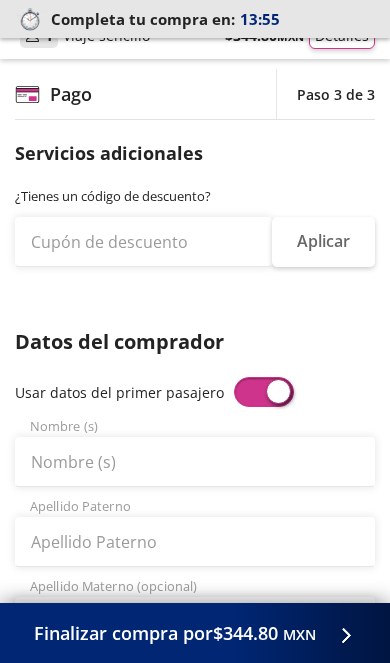 type on "[PERSON_NAME]" 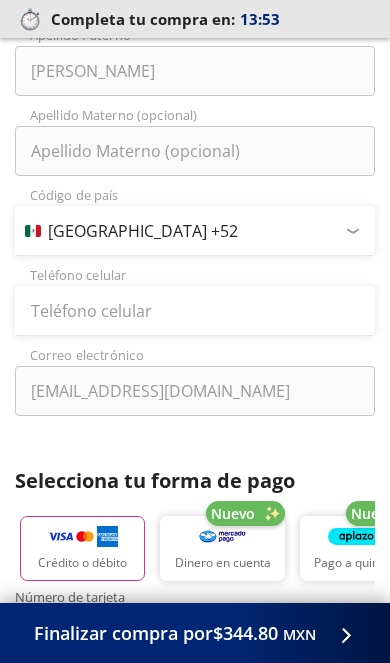 scroll, scrollTop: 562, scrollLeft: 0, axis: vertical 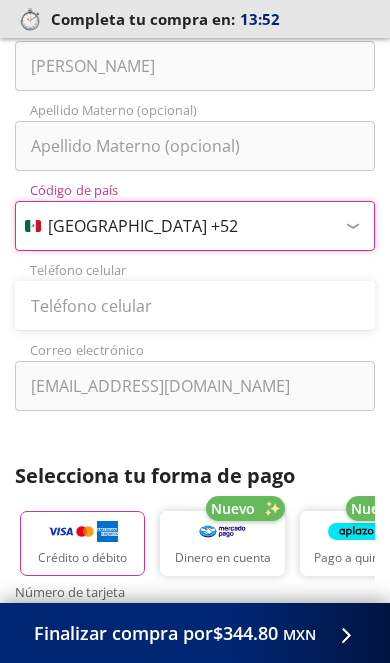 click on "Código de país [GEOGRAPHIC_DATA] +1 [GEOGRAPHIC_DATA] +52 [GEOGRAPHIC_DATA] +57 [GEOGRAPHIC_DATA] +55 [GEOGRAPHIC_DATA] +93 [GEOGRAPHIC_DATA] +355 [GEOGRAPHIC_DATA] +49 [GEOGRAPHIC_DATA] +376 [GEOGRAPHIC_DATA] +244 [GEOGRAPHIC_DATA] +1 [GEOGRAPHIC_DATA] +1 [GEOGRAPHIC_DATA] +966 [GEOGRAPHIC_DATA] +213 [GEOGRAPHIC_DATA] +54 [GEOGRAPHIC_DATA] +374 [GEOGRAPHIC_DATA] +297 [GEOGRAPHIC_DATA] +61 [GEOGRAPHIC_DATA] +43 [GEOGRAPHIC_DATA] +994 [GEOGRAPHIC_DATA] +1 [GEOGRAPHIC_DATA] +880 [GEOGRAPHIC_DATA] +1 [GEOGRAPHIC_DATA] +973 [GEOGRAPHIC_DATA] +32 [GEOGRAPHIC_DATA] +501 [GEOGRAPHIC_DATA] +229 [GEOGRAPHIC_DATA] +1 [GEOGRAPHIC_DATA] +375 [GEOGRAPHIC_DATA] +95 [GEOGRAPHIC_DATA] +591 [GEOGRAPHIC_DATA] +387 Botsuana +267 [GEOGRAPHIC_DATA] +673 [GEOGRAPHIC_DATA] +359 [GEOGRAPHIC_DATA] +226 [GEOGRAPHIC_DATA] +257 [GEOGRAPHIC_DATA] +975 [GEOGRAPHIC_DATA] +238 [GEOGRAPHIC_DATA] +855 [GEOGRAPHIC_DATA] +237 [GEOGRAPHIC_DATA] +1 [GEOGRAPHIC_DATA] [GEOGRAPHIC_DATA] +599 [GEOGRAPHIC_DATA] +235 [GEOGRAPHIC_DATA] +56 [GEOGRAPHIC_DATA] +86 [GEOGRAPHIC_DATA] +357 [GEOGRAPHIC_DATA] +269 [GEOGRAPHIC_DATA] +243 [GEOGRAPHIC_DATA] +242 [PERSON_NAME][GEOGRAPHIC_DATA] +850 [PERSON_NAME][GEOGRAPHIC_DATA] +82 [GEOGRAPHIC_DATA] +225 [GEOGRAPHIC_DATA] +506 [GEOGRAPHIC_DATA] +385 [GEOGRAPHIC_DATA] +53 [GEOGRAPHIC_DATA] +599 [GEOGRAPHIC_DATA] +45 [GEOGRAPHIC_DATA] +1 [GEOGRAPHIC_DATA] +593 [GEOGRAPHIC_DATA] +20 [GEOGRAPHIC_DATA] +[GEOGRAPHIC_DATA] +971 [GEOGRAPHIC_DATA] +291 [GEOGRAPHIC_DATA] +421 [GEOGRAPHIC_DATA] +386 [GEOGRAPHIC_DATA] +34 [GEOGRAPHIC_DATA] +372 [GEOGRAPHIC_DATA] +251 [GEOGRAPHIC_DATA] +7 [GEOGRAPHIC_DATA] +679 [GEOGRAPHIC_DATA] +233" at bounding box center (195, 226) 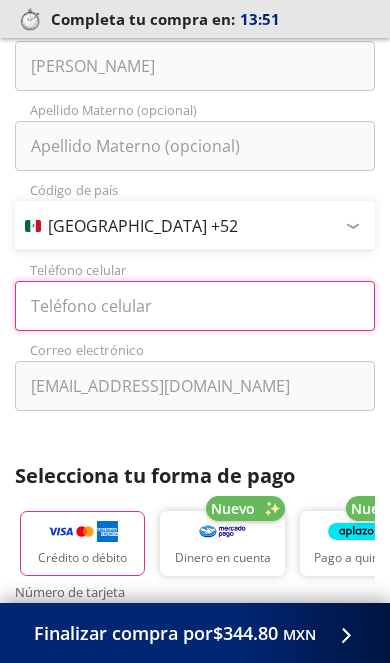 click on "Teléfono celular" at bounding box center [195, 306] 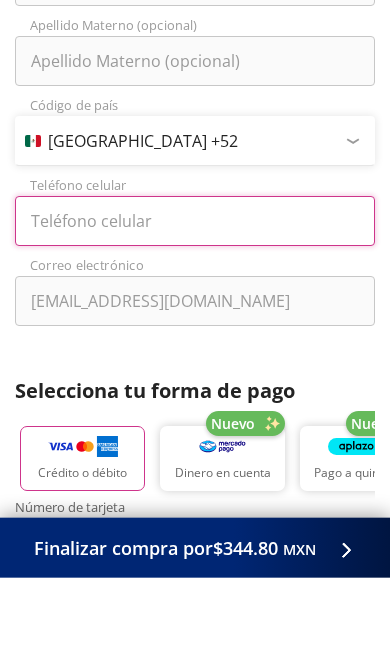 type on "747 109 8237" 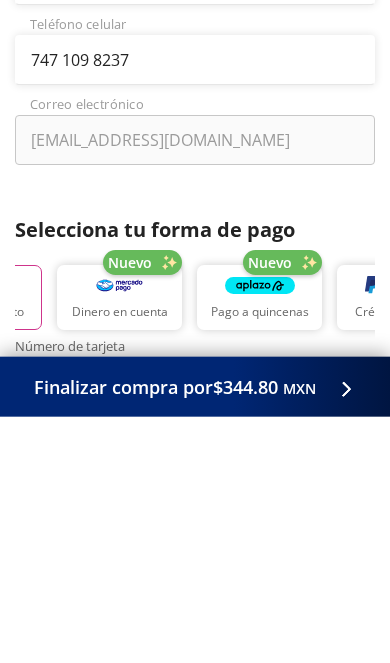scroll, scrollTop: 0, scrollLeft: 96, axis: horizontal 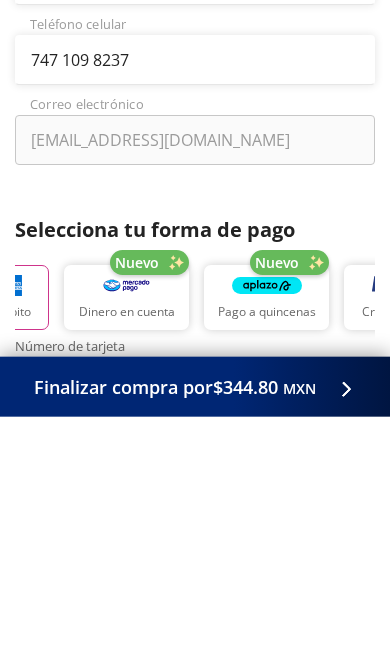 click on "Dinero en cuenta" at bounding box center (126, 543) 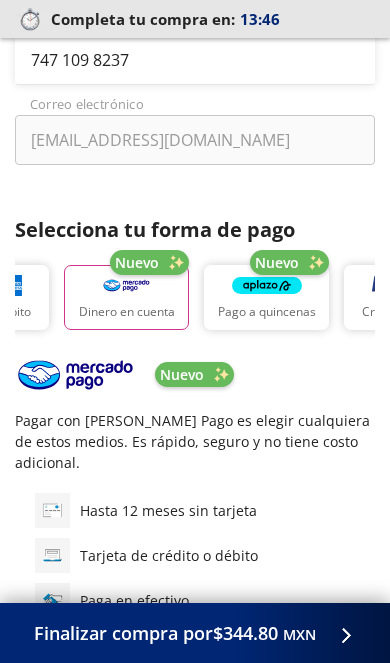 click on "Finalizar compra por  $344.80   MXN" at bounding box center [175, 633] 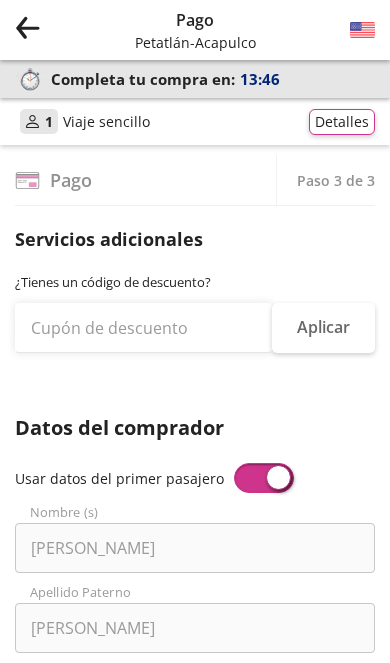 click on "Servicios adicionales ¿Tienes un código de descuento? Aplicar Datos del comprador Usar datos del primer pasajero [PERSON_NAME] Nombre (s) [PERSON_NAME] Apellido [PERSON_NAME] Apellido Materno (opcional) Código de país [GEOGRAPHIC_DATA] +1 [GEOGRAPHIC_DATA] +52 [GEOGRAPHIC_DATA] +57 [GEOGRAPHIC_DATA] +55 [GEOGRAPHIC_DATA] +93 [GEOGRAPHIC_DATA] +355 [GEOGRAPHIC_DATA] +49 [GEOGRAPHIC_DATA] +376 [GEOGRAPHIC_DATA] +244 [GEOGRAPHIC_DATA] +1 [GEOGRAPHIC_DATA] +1 [GEOGRAPHIC_DATA] +966 [GEOGRAPHIC_DATA] +213 [GEOGRAPHIC_DATA] +54 [GEOGRAPHIC_DATA] +374 [GEOGRAPHIC_DATA] +297 [GEOGRAPHIC_DATA] +61 [GEOGRAPHIC_DATA] +43 [GEOGRAPHIC_DATA] +994 [GEOGRAPHIC_DATA] +1 [GEOGRAPHIC_DATA] +880 [GEOGRAPHIC_DATA] +1 [GEOGRAPHIC_DATA] +973 [GEOGRAPHIC_DATA] +32 [GEOGRAPHIC_DATA] +501 [GEOGRAPHIC_DATA] +229 [GEOGRAPHIC_DATA] +1 [GEOGRAPHIC_DATA] +375 [GEOGRAPHIC_DATA] +95 [GEOGRAPHIC_DATA] +591 [GEOGRAPHIC_DATA] +387 Botsuana +267 [GEOGRAPHIC_DATA] +673 [GEOGRAPHIC_DATA] +359 [GEOGRAPHIC_DATA] +226 [GEOGRAPHIC_DATA] +257 [GEOGRAPHIC_DATA] +975 [GEOGRAPHIC_DATA] +238 [GEOGRAPHIC_DATA] +855 [GEOGRAPHIC_DATA] +237 [GEOGRAPHIC_DATA] +1 [GEOGRAPHIC_DATA] [GEOGRAPHIC_DATA] +599 [GEOGRAPHIC_DATA] +235 [GEOGRAPHIC_DATA] +56 [GEOGRAPHIC_DATA] +86 [GEOGRAPHIC_DATA] +357 [GEOGRAPHIC_DATA] +269 [GEOGRAPHIC_DATA] +243 [GEOGRAPHIC_DATA] +242 [PERSON_NAME][GEOGRAPHIC_DATA] +850 [PERSON_NAME][GEOGRAPHIC_DATA] +82 [GEOGRAPHIC_DATA] +225 [GEOGRAPHIC_DATA] +506 [GEOGRAPHIC_DATA] +385 [GEOGRAPHIC_DATA] +53 [GEOGRAPHIC_DATA] +599 [GEOGRAPHIC_DATA] +45 [GEOGRAPHIC_DATA] +1 Nuevo" at bounding box center [195, 1172] 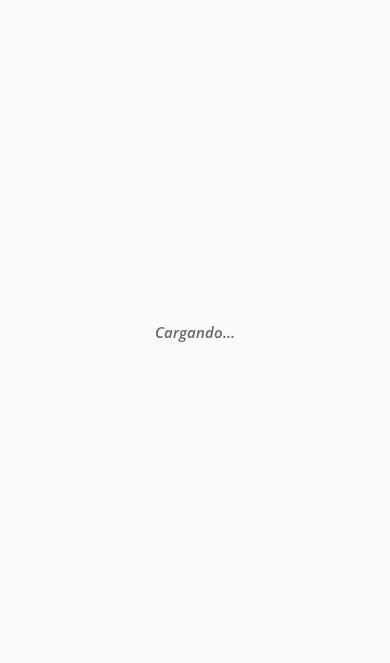 scroll, scrollTop: 0, scrollLeft: 0, axis: both 